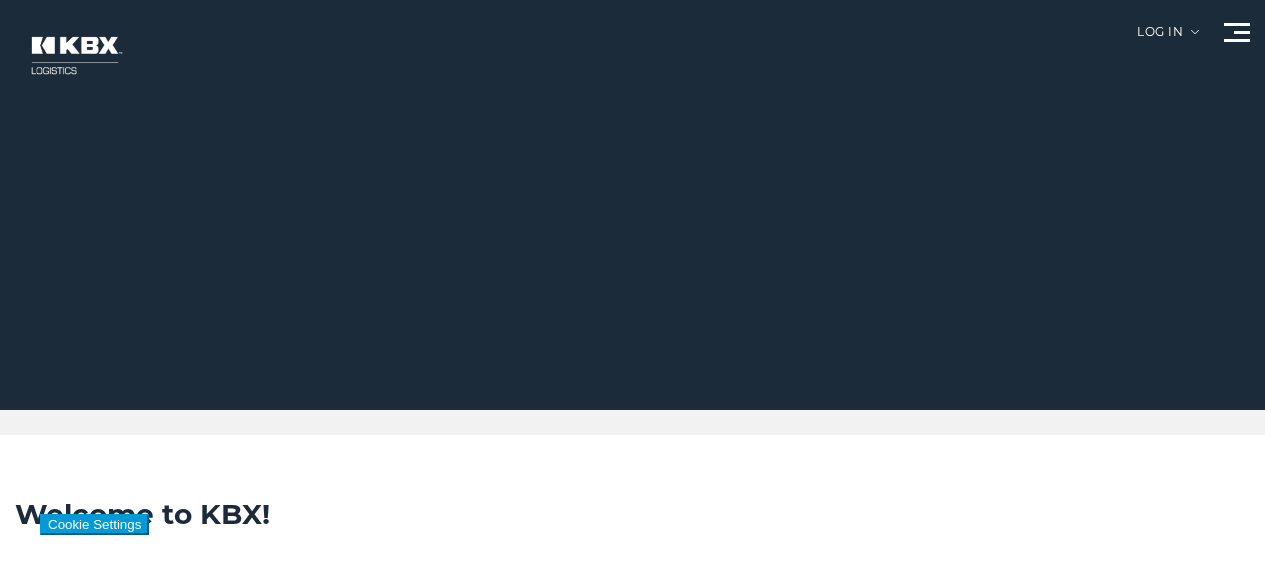 scroll, scrollTop: 0, scrollLeft: 0, axis: both 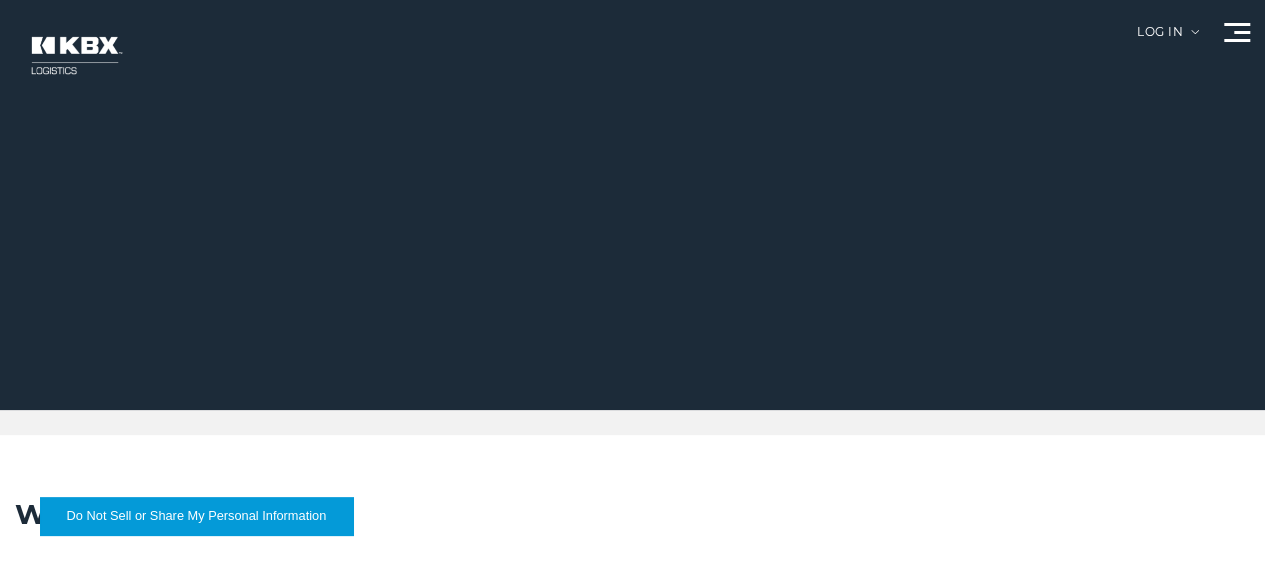 click on "Contact Us" at bounding box center (0, 0) 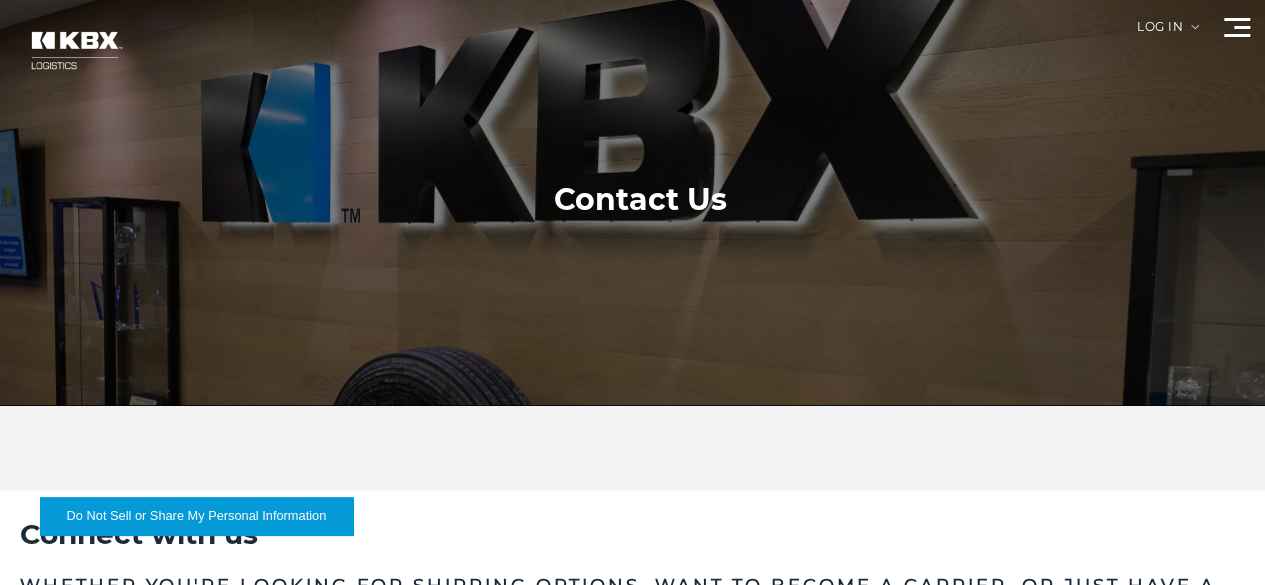scroll, scrollTop: 0, scrollLeft: 0, axis: both 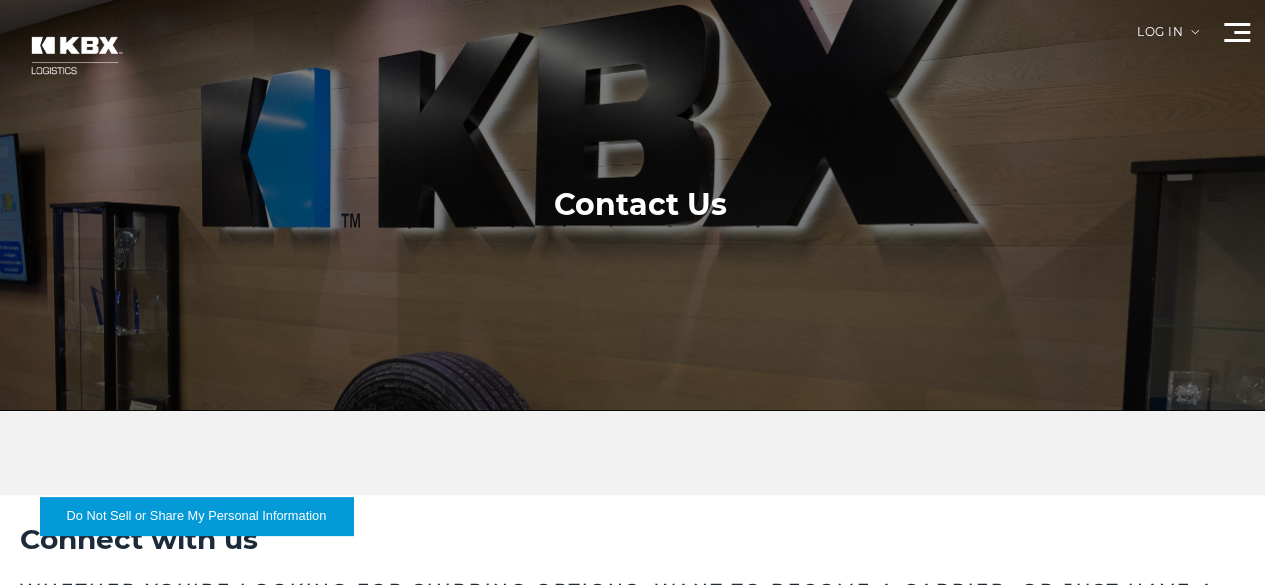 click on "Home" at bounding box center (0, 0) 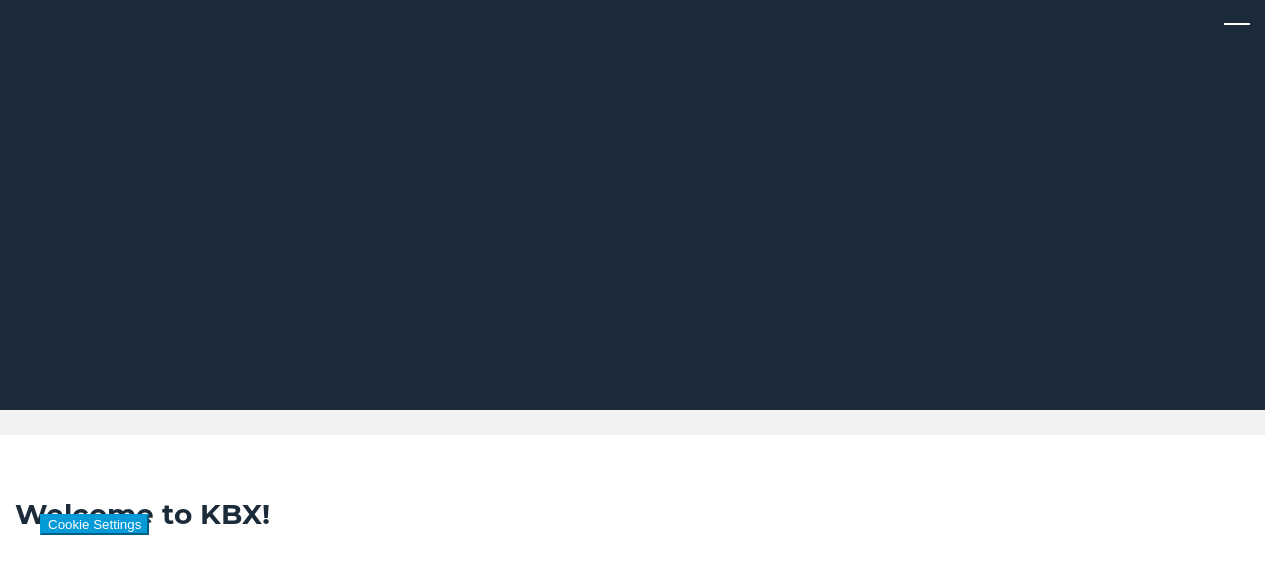 scroll, scrollTop: 0, scrollLeft: 0, axis: both 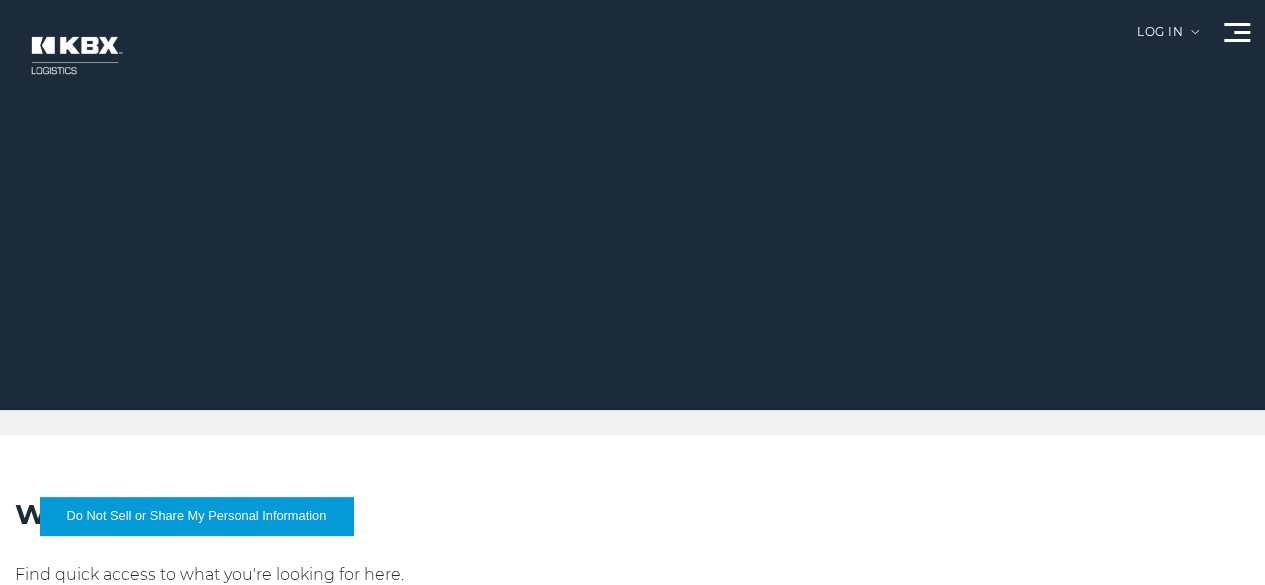 click on "Contact Us" at bounding box center (0, 0) 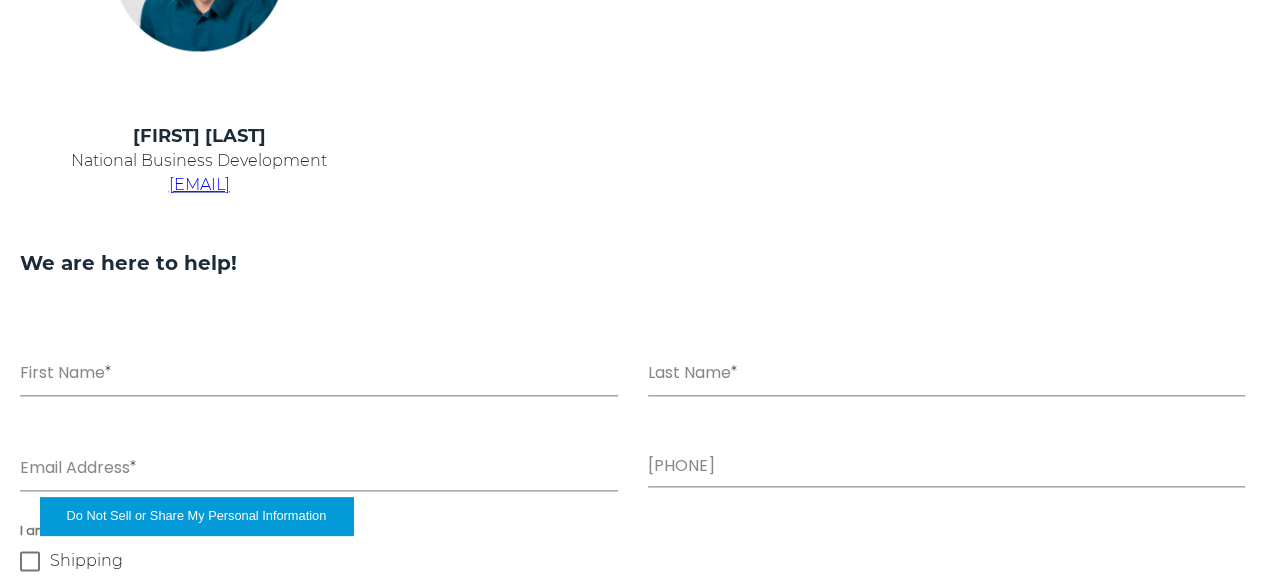 scroll, scrollTop: 1100, scrollLeft: 0, axis: vertical 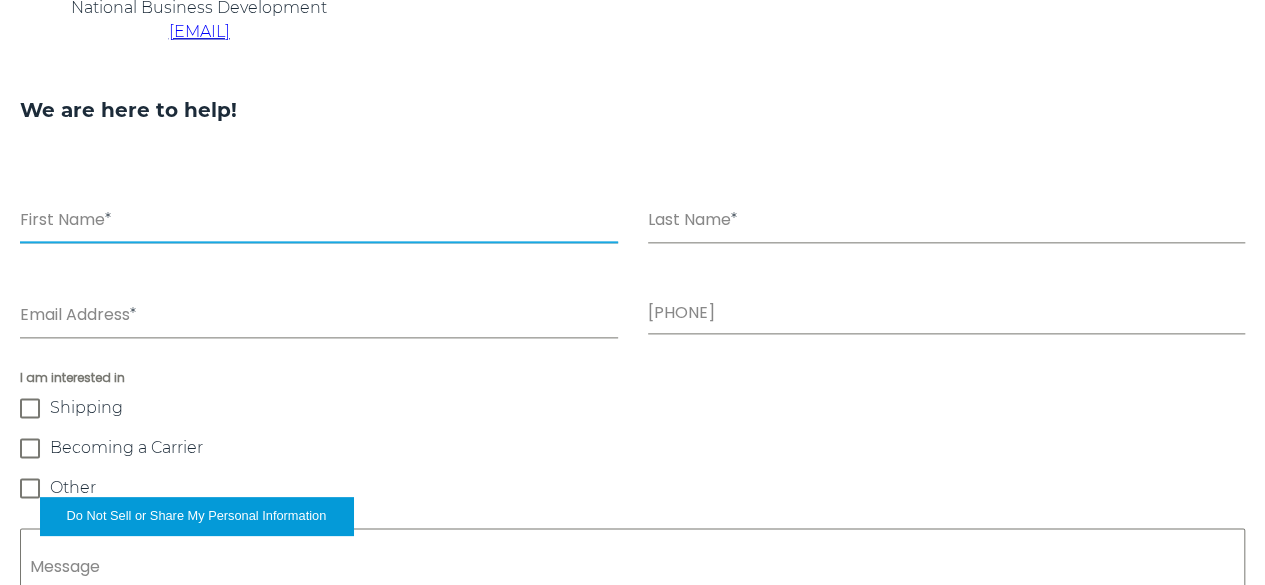 click on "First Name  [NAME]" at bounding box center [319, 222] 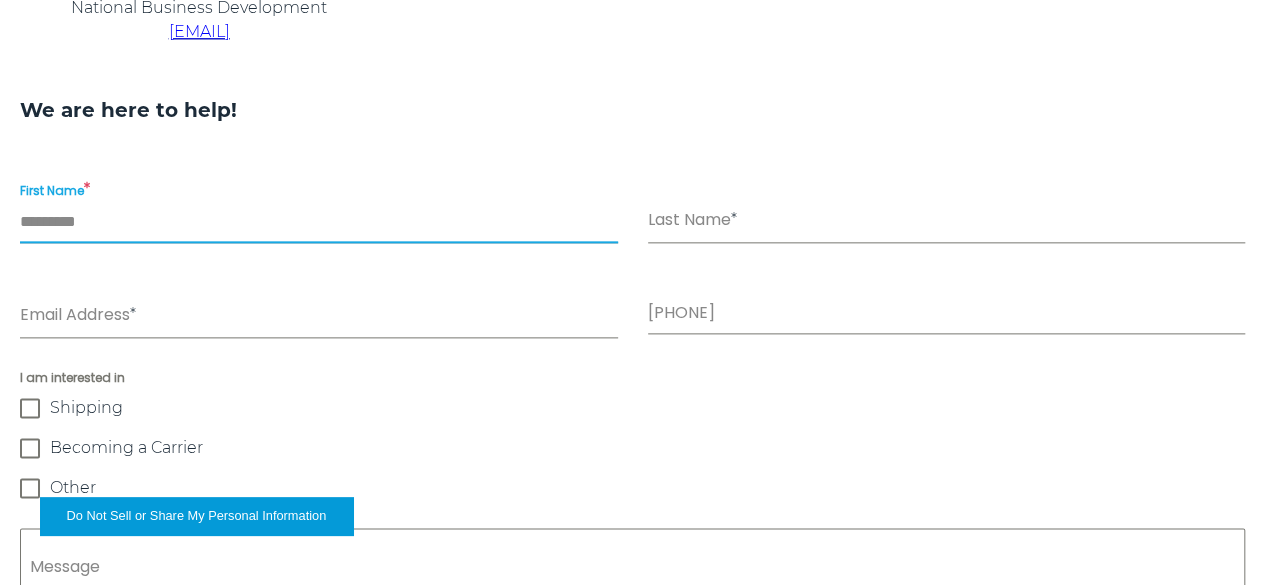 type on "*****" 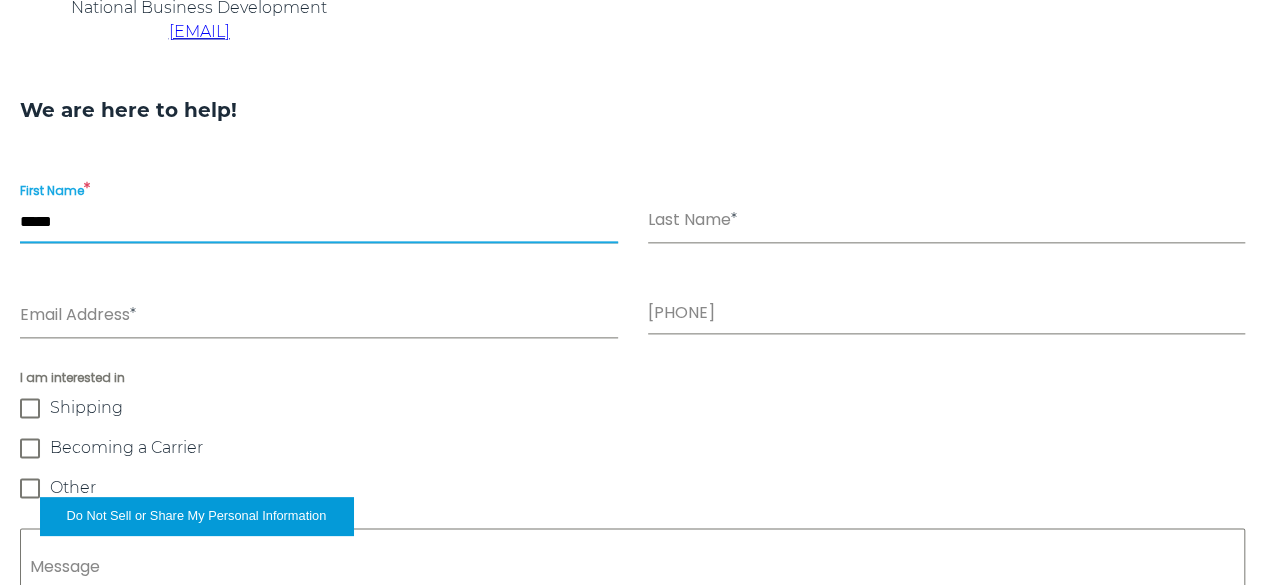 type on "*******" 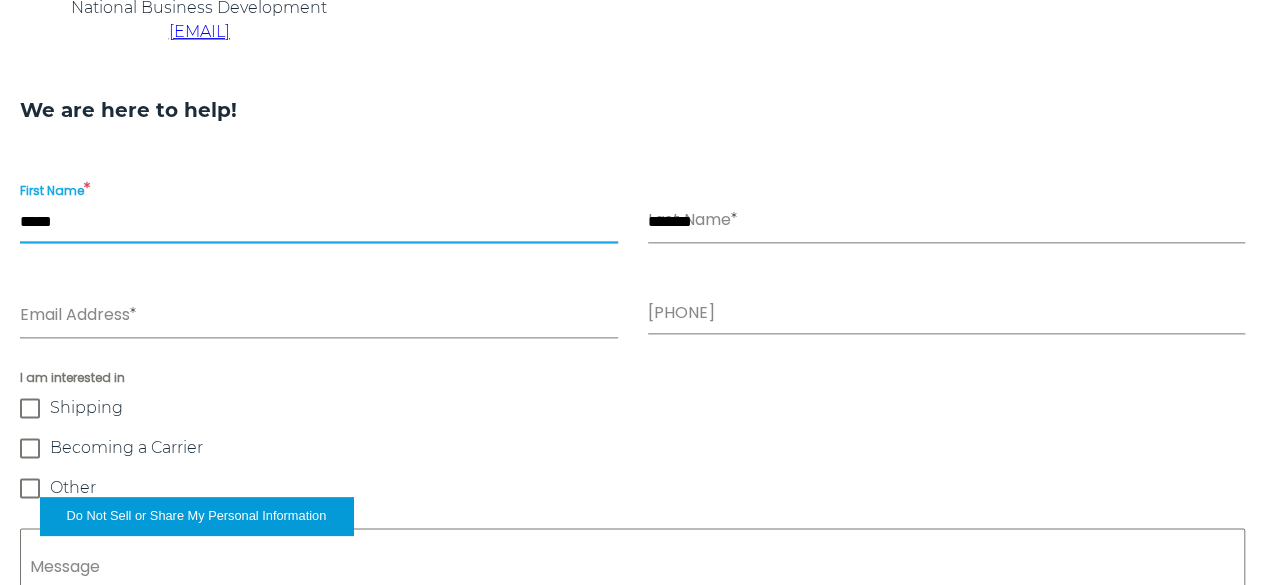 type on "**********" 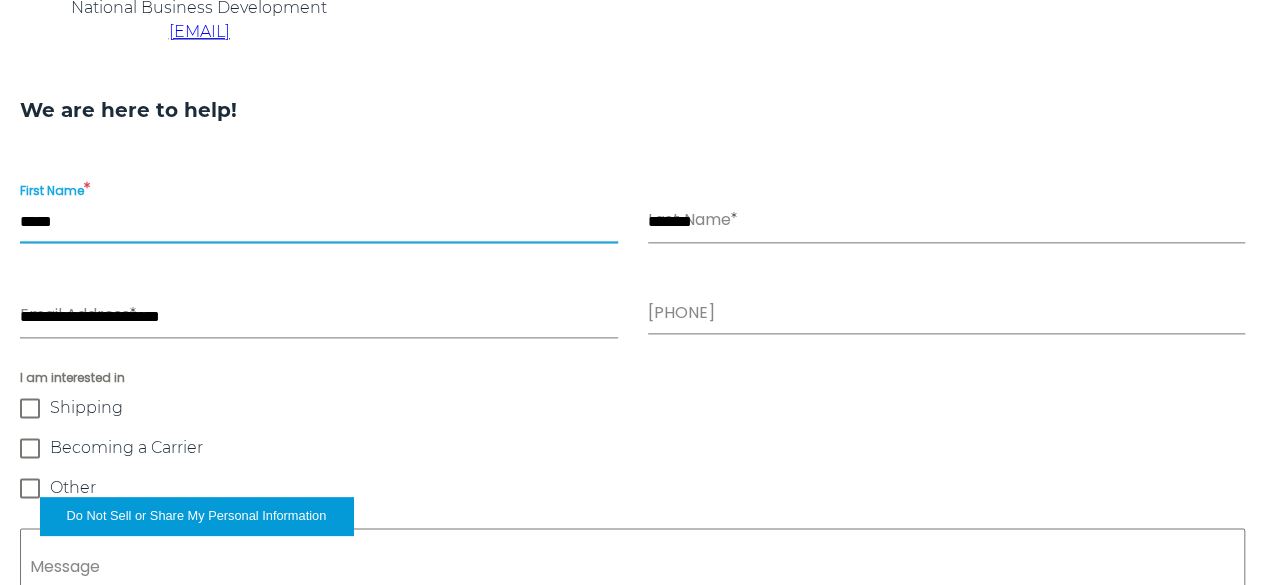 type on "**********" 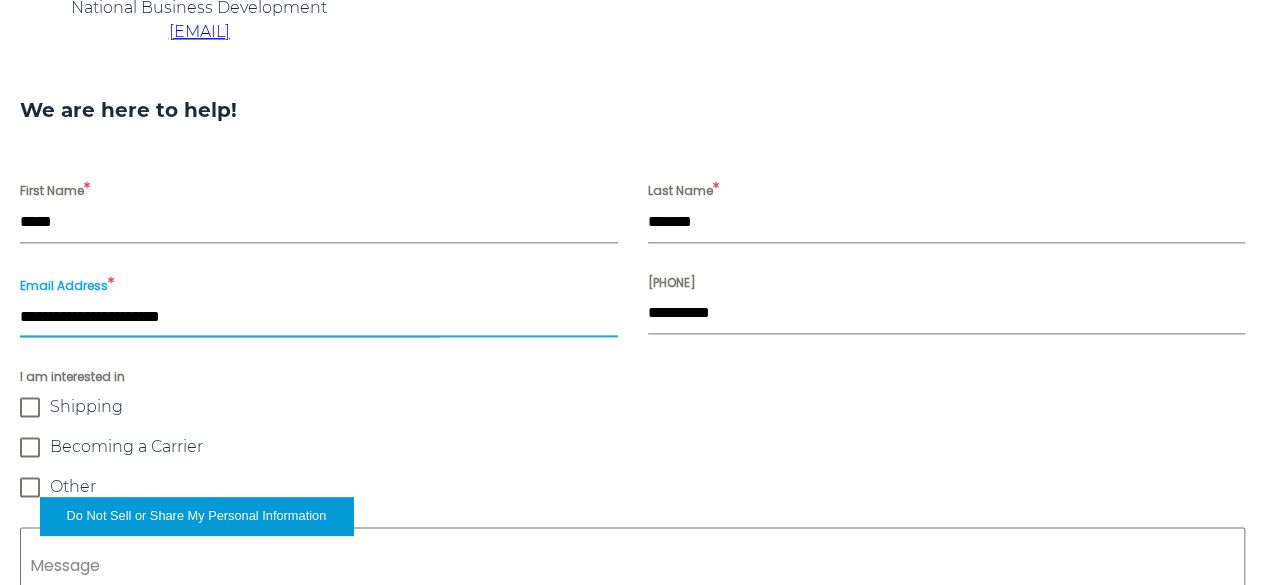 drag, startPoint x: 424, startPoint y: 422, endPoint x: -89, endPoint y: 427, distance: 513.02435 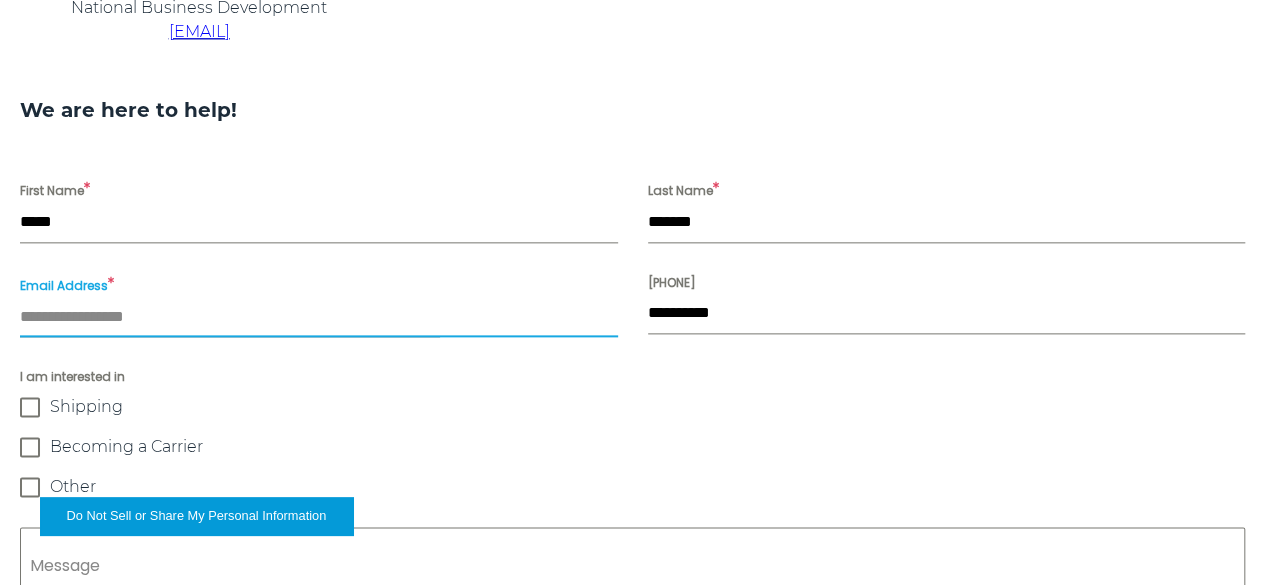 scroll, scrollTop: 0, scrollLeft: 0, axis: both 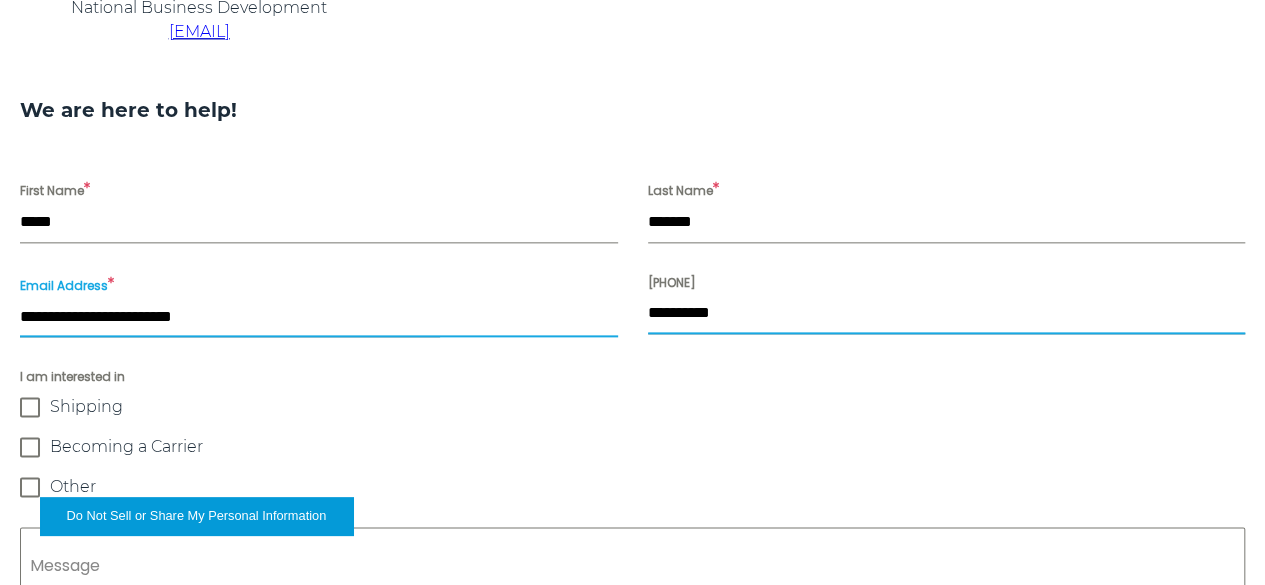 type on "**********" 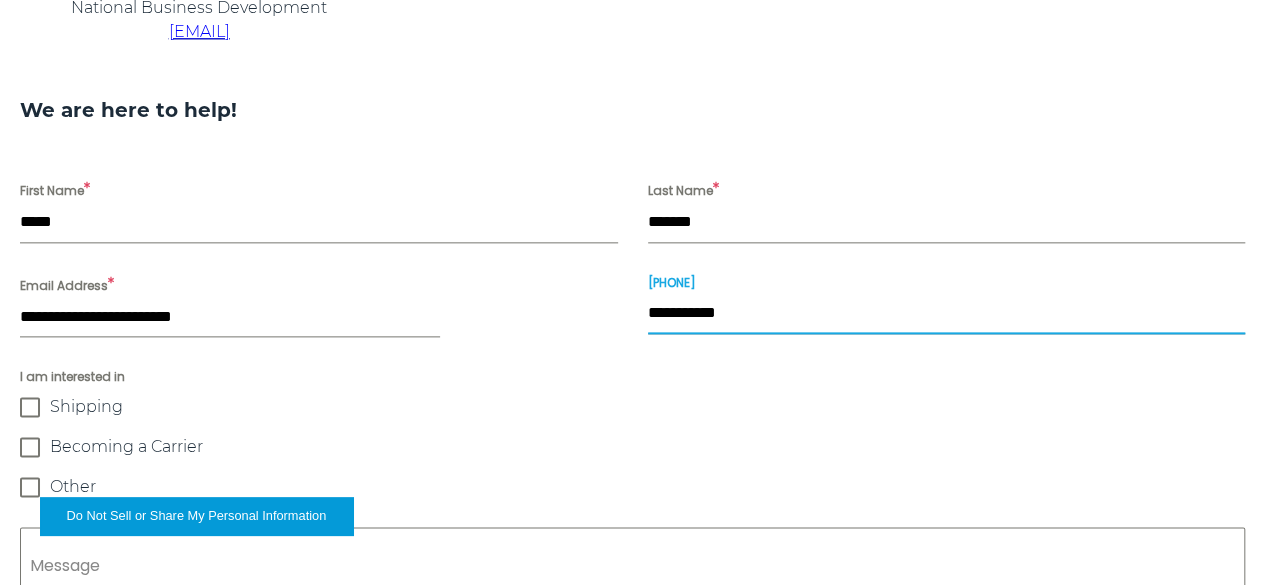 click on "**********" at bounding box center (947, 313) 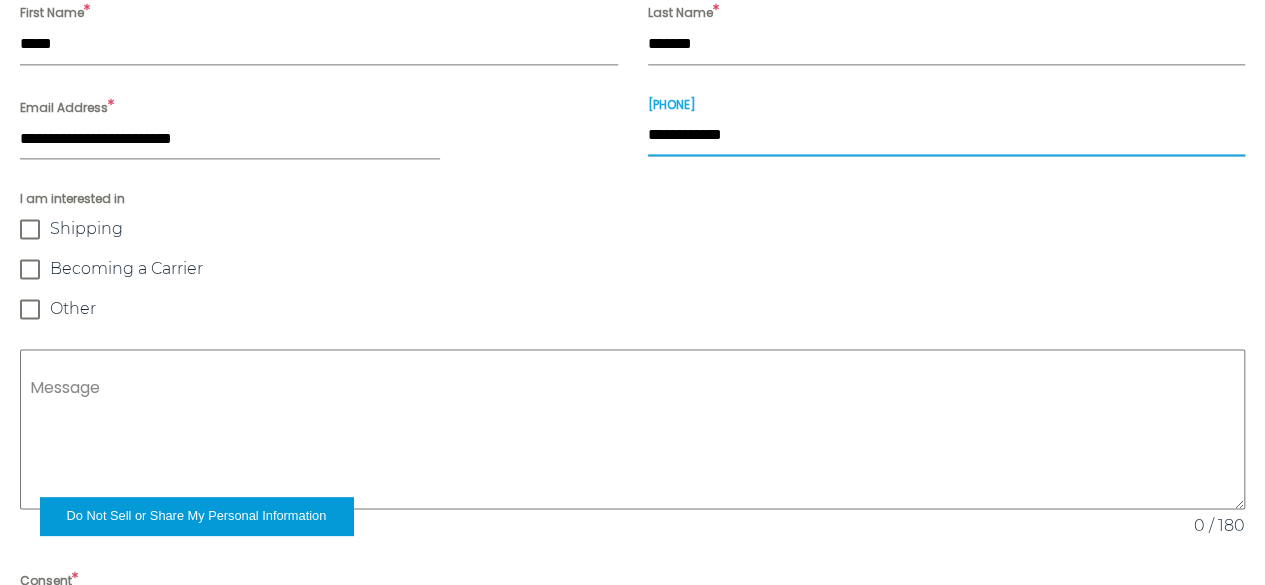 scroll, scrollTop: 1300, scrollLeft: 0, axis: vertical 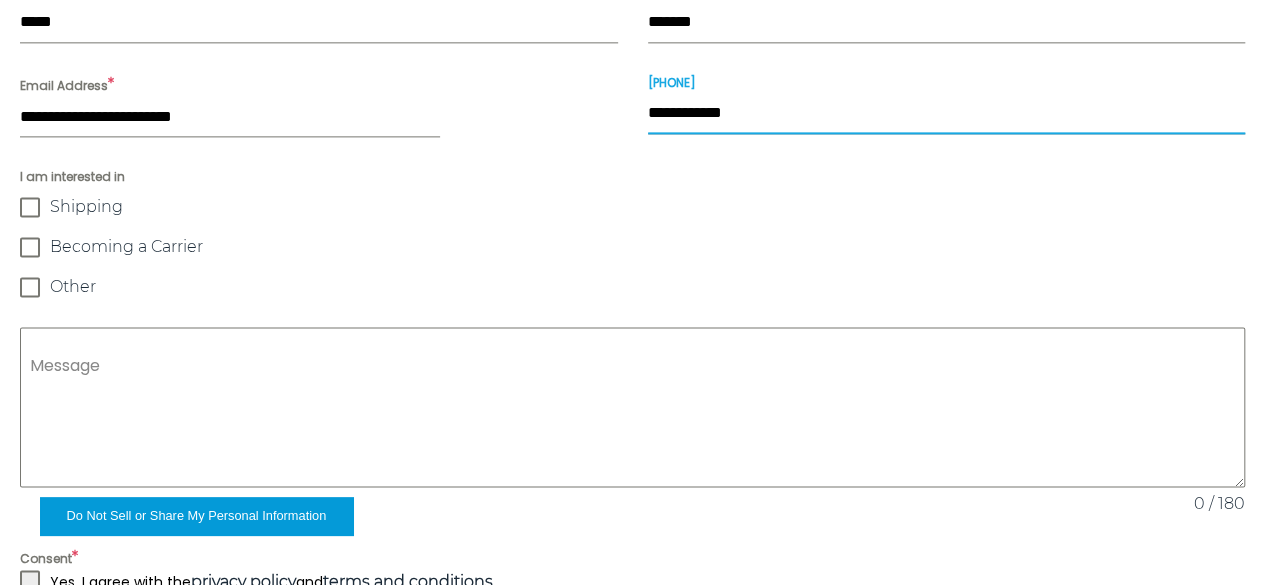type on "**********" 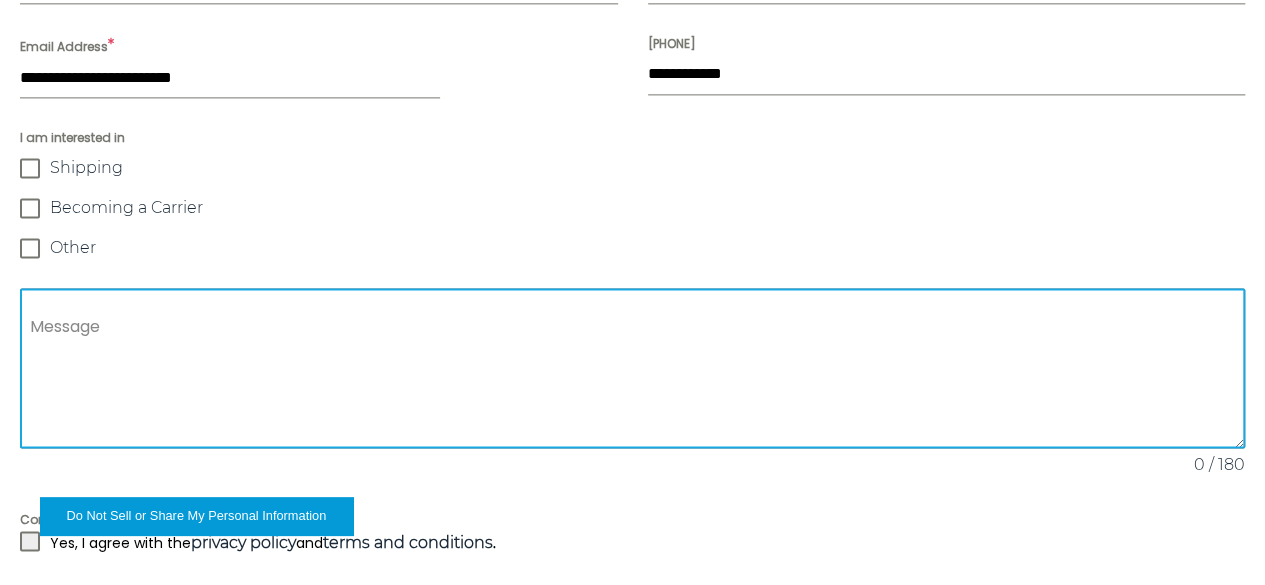 scroll, scrollTop: 1400, scrollLeft: 0, axis: vertical 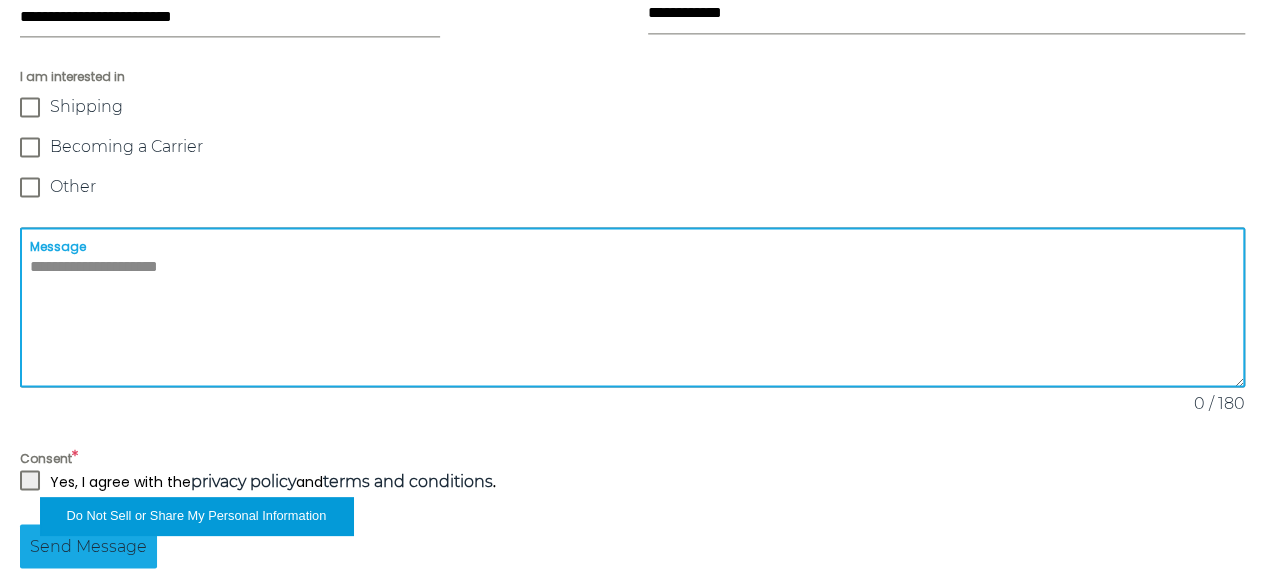 click on "Message" at bounding box center [632, 307] 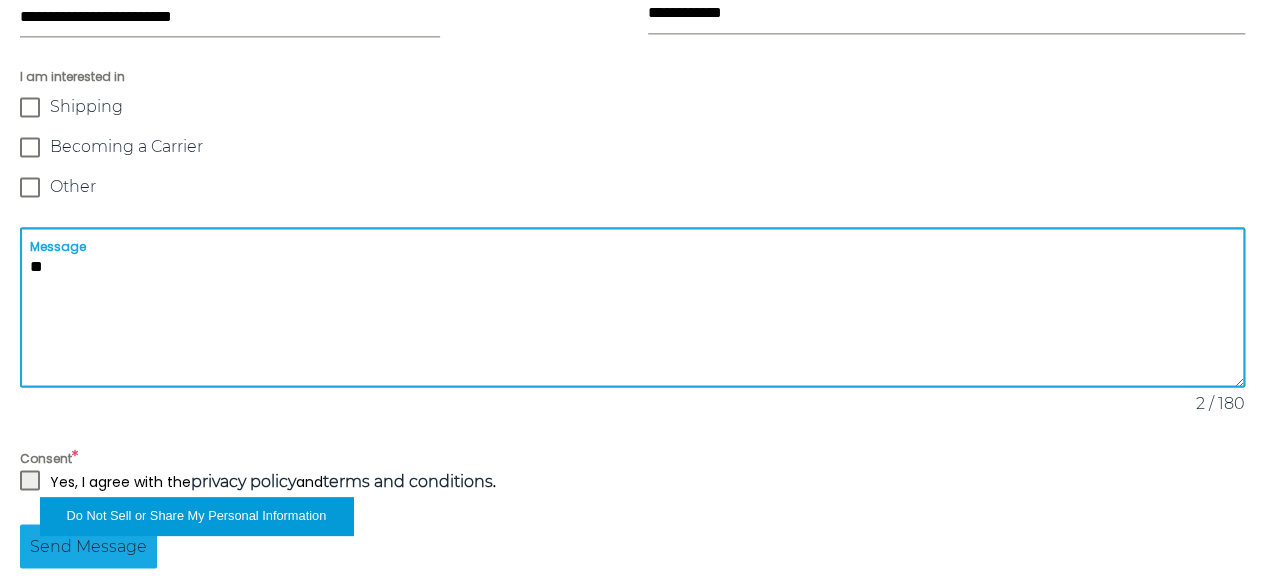 type on "*" 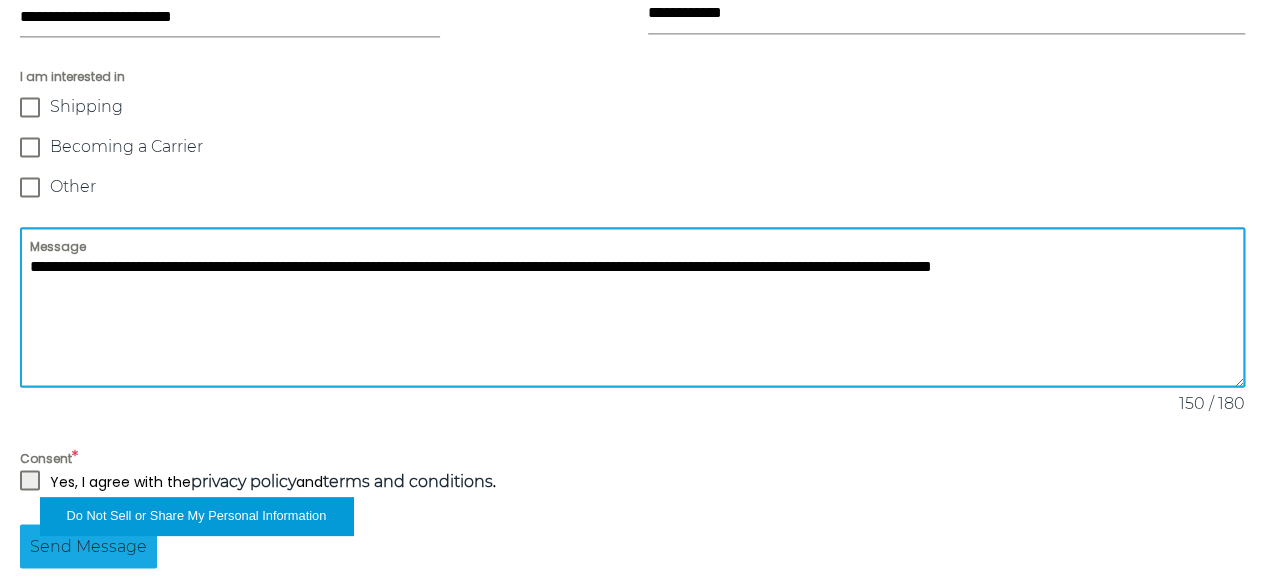 click on "**********" at bounding box center (632, 307) 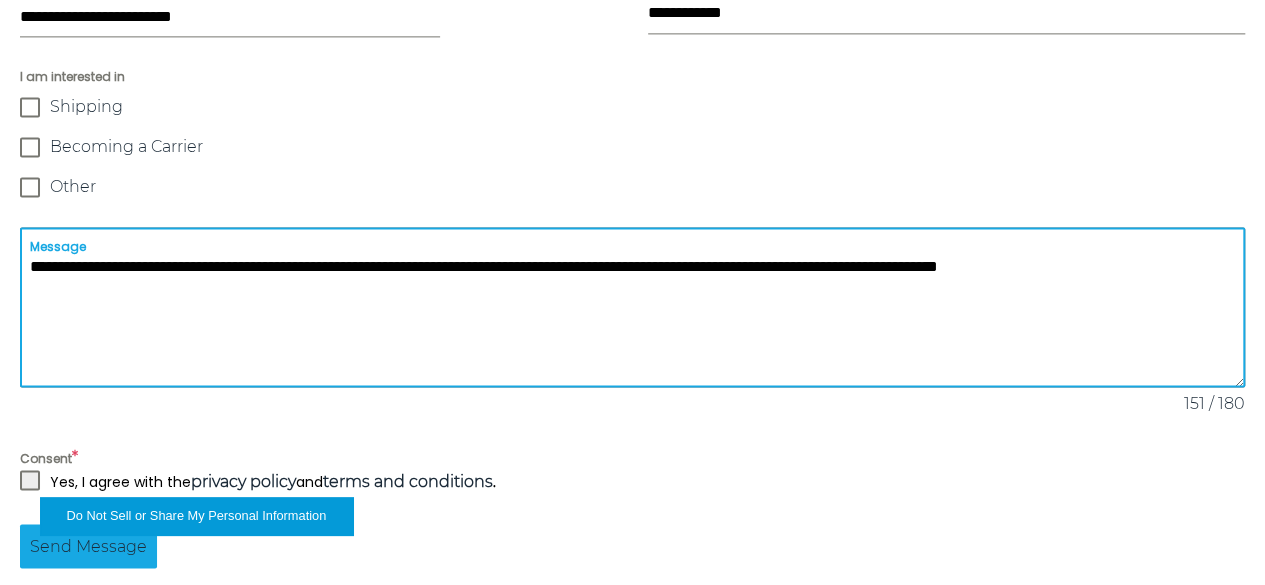 paste on "**********" 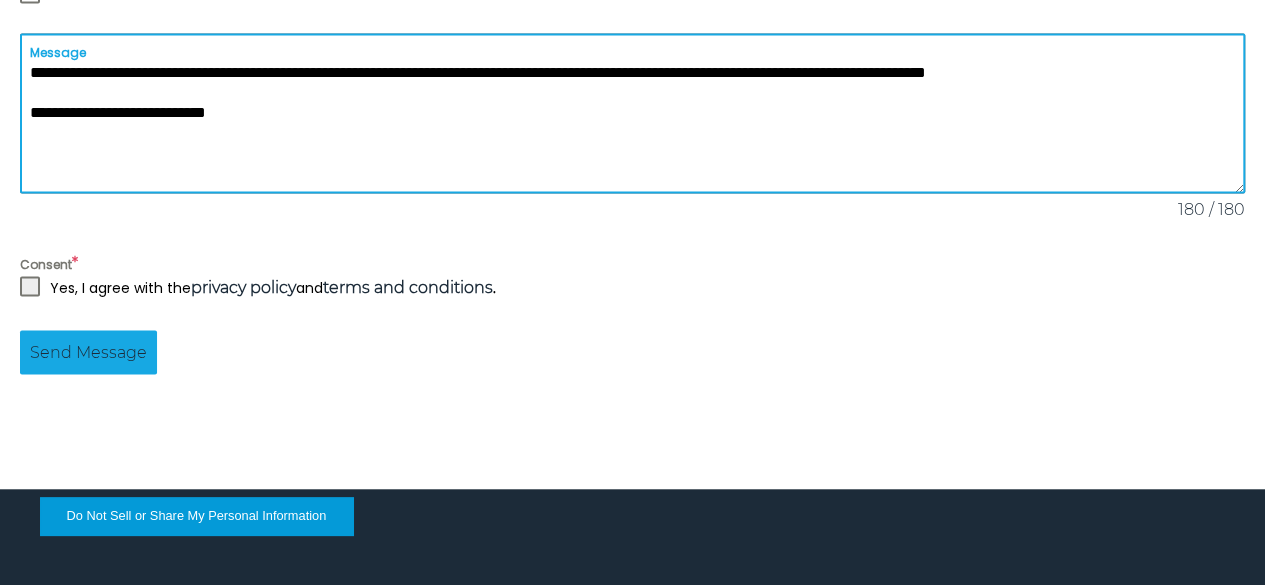 scroll, scrollTop: 1600, scrollLeft: 0, axis: vertical 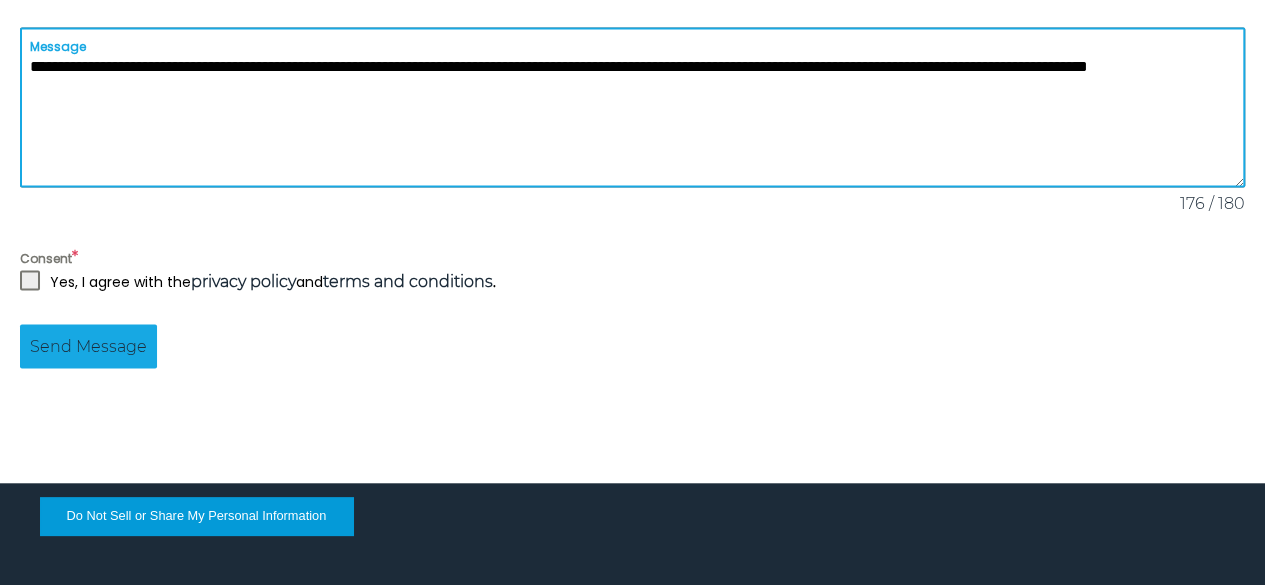 type on "**********" 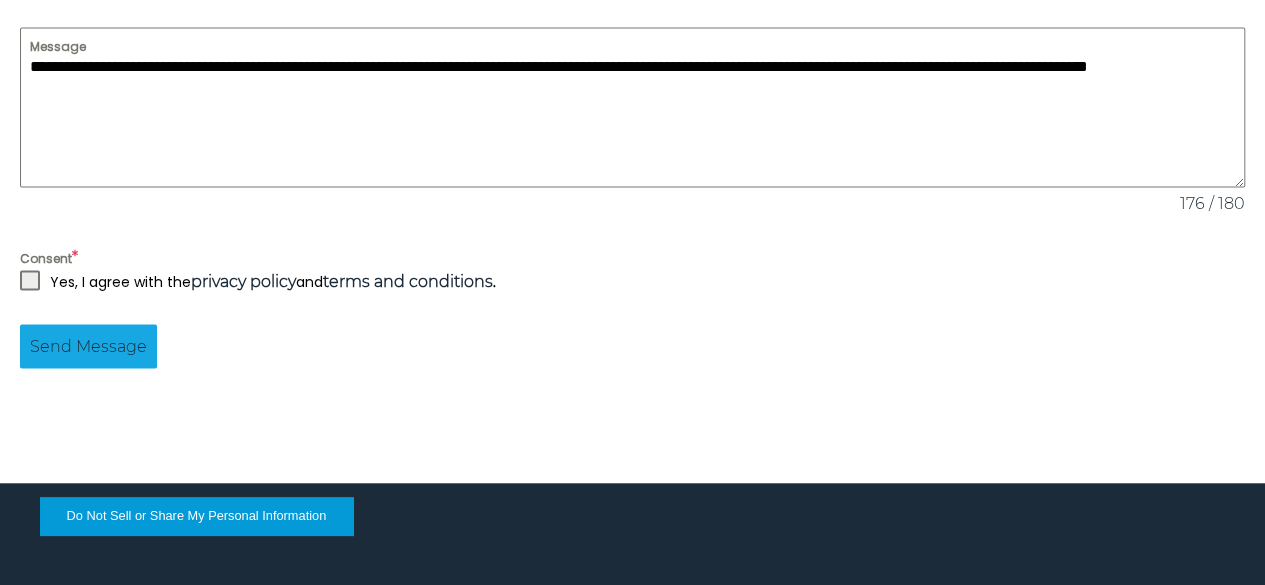 click at bounding box center (30, 280) 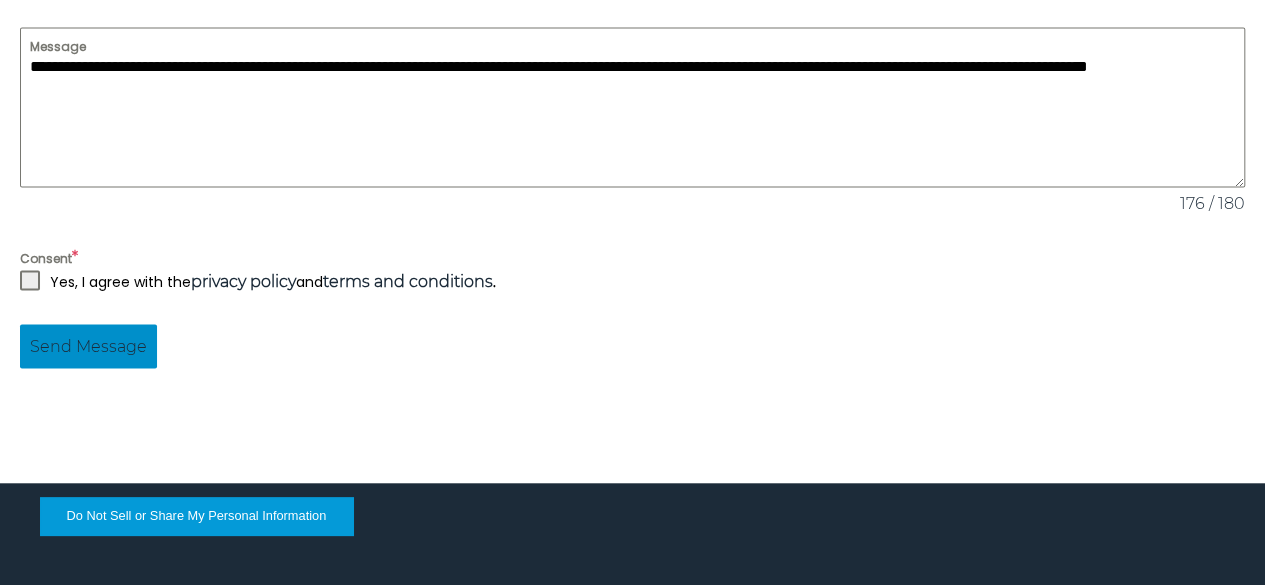 click on "Send Message" at bounding box center (88, 346) 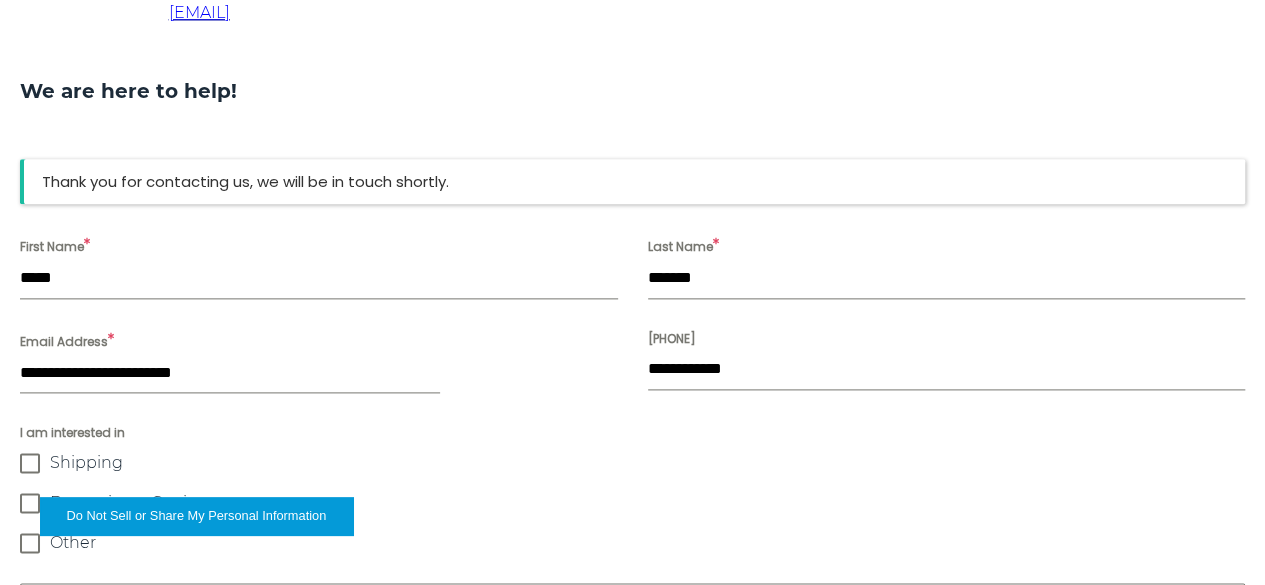 scroll, scrollTop: 1118, scrollLeft: 0, axis: vertical 